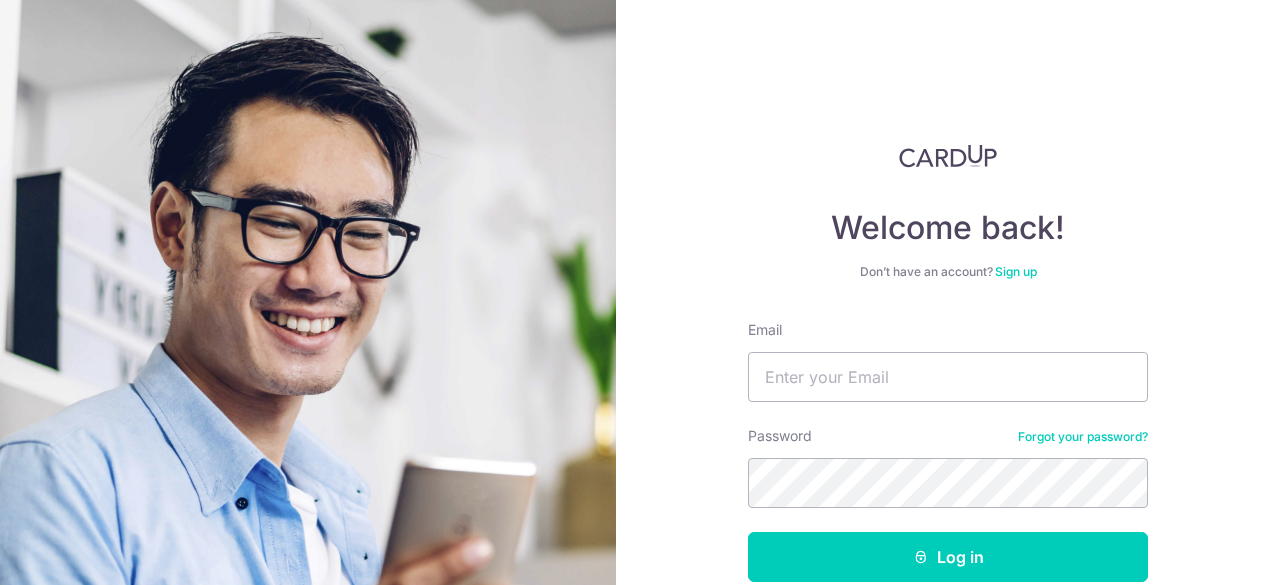 scroll, scrollTop: 0, scrollLeft: 0, axis: both 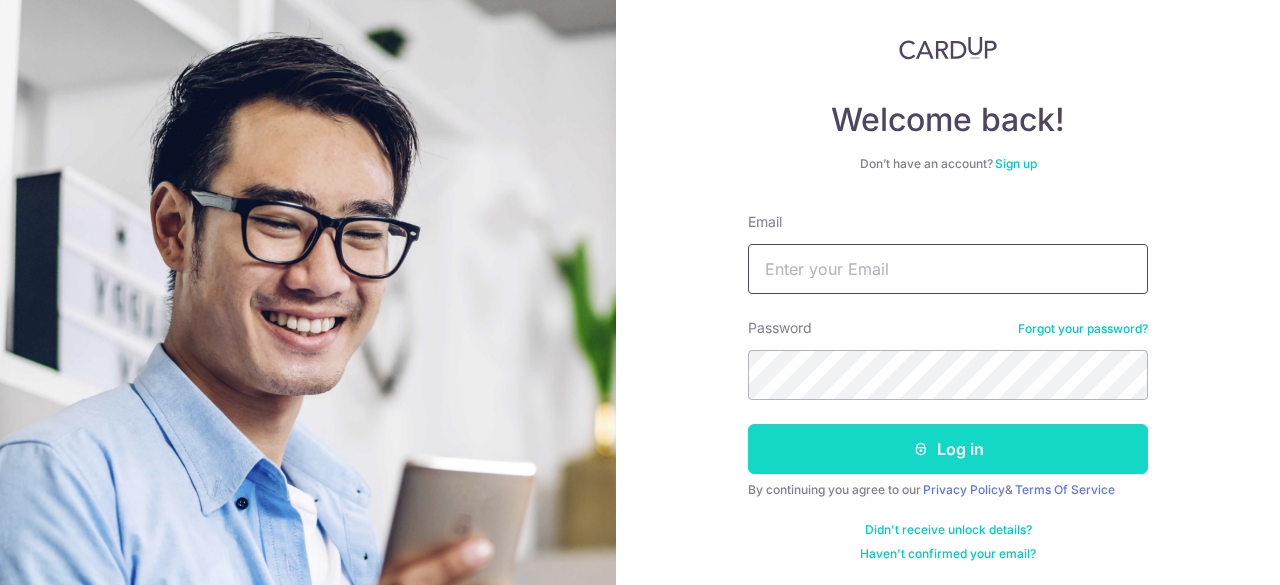 type on "mike2mary@gmail.com" 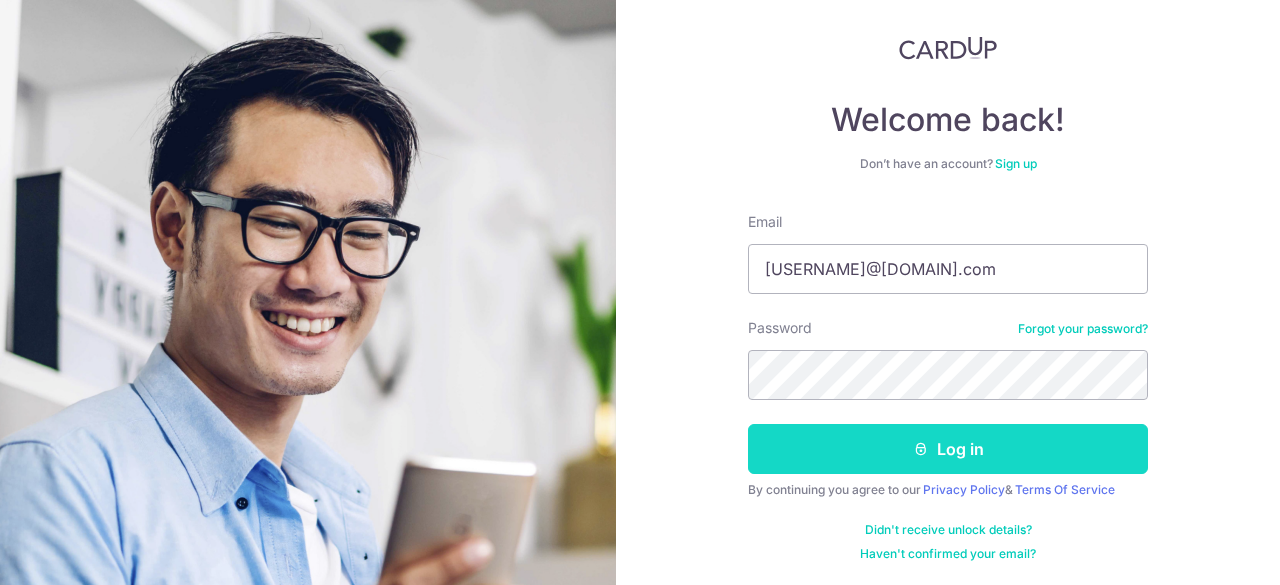 click on "Log in" at bounding box center [948, 449] 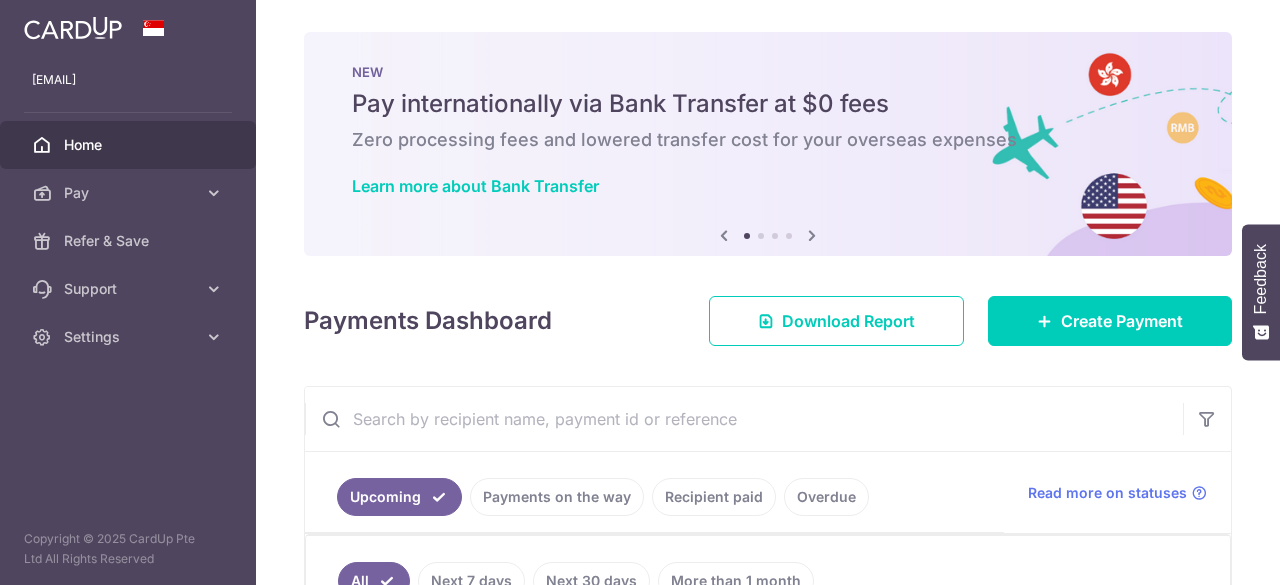 scroll, scrollTop: 0, scrollLeft: 0, axis: both 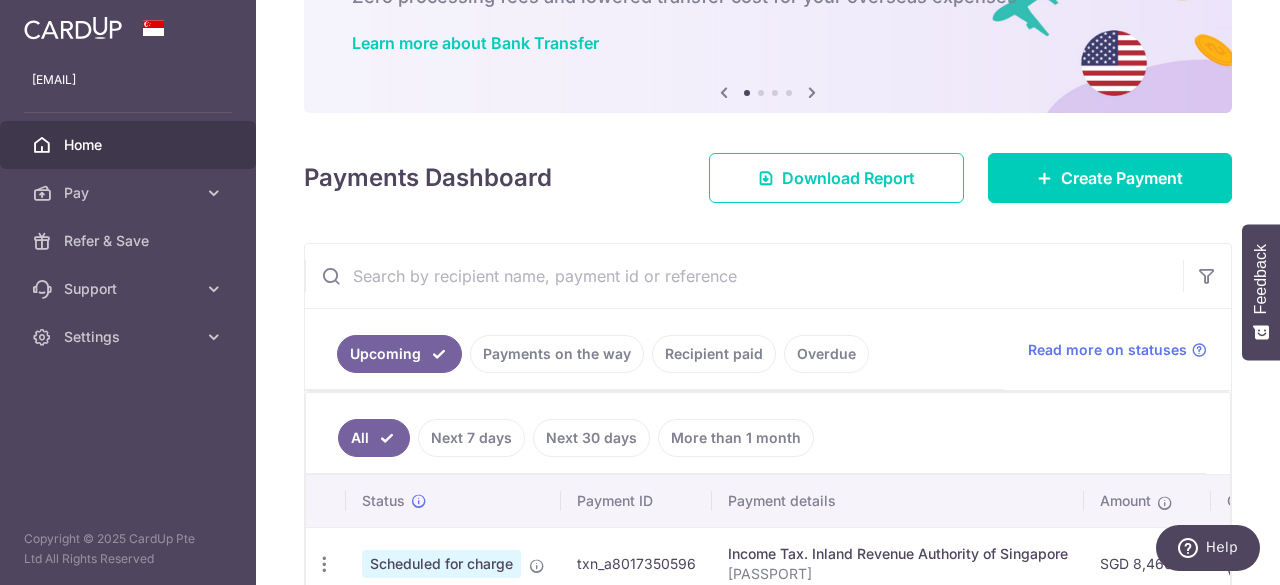 click on "Recipient paid" at bounding box center (714, 354) 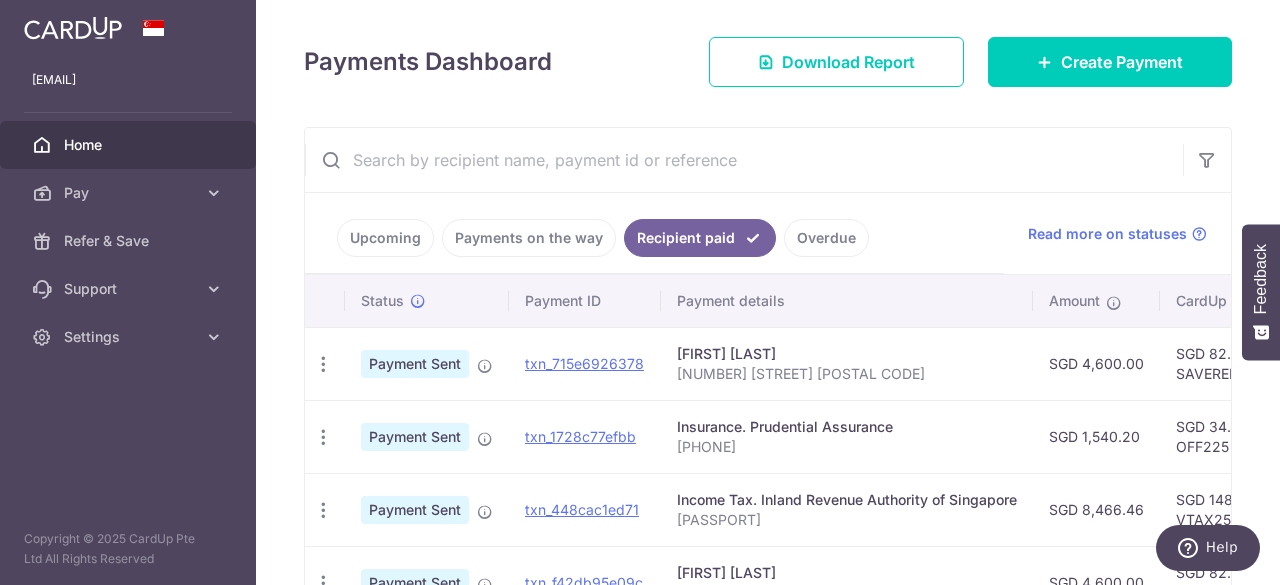 scroll, scrollTop: 271, scrollLeft: 0, axis: vertical 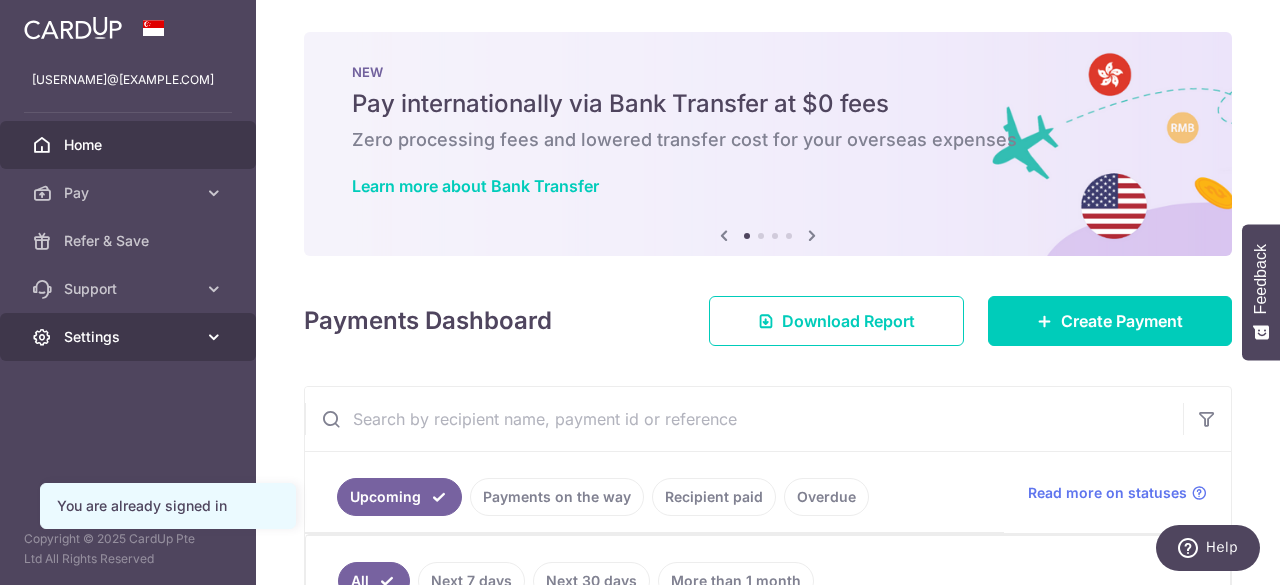 click on "Settings" at bounding box center [130, 337] 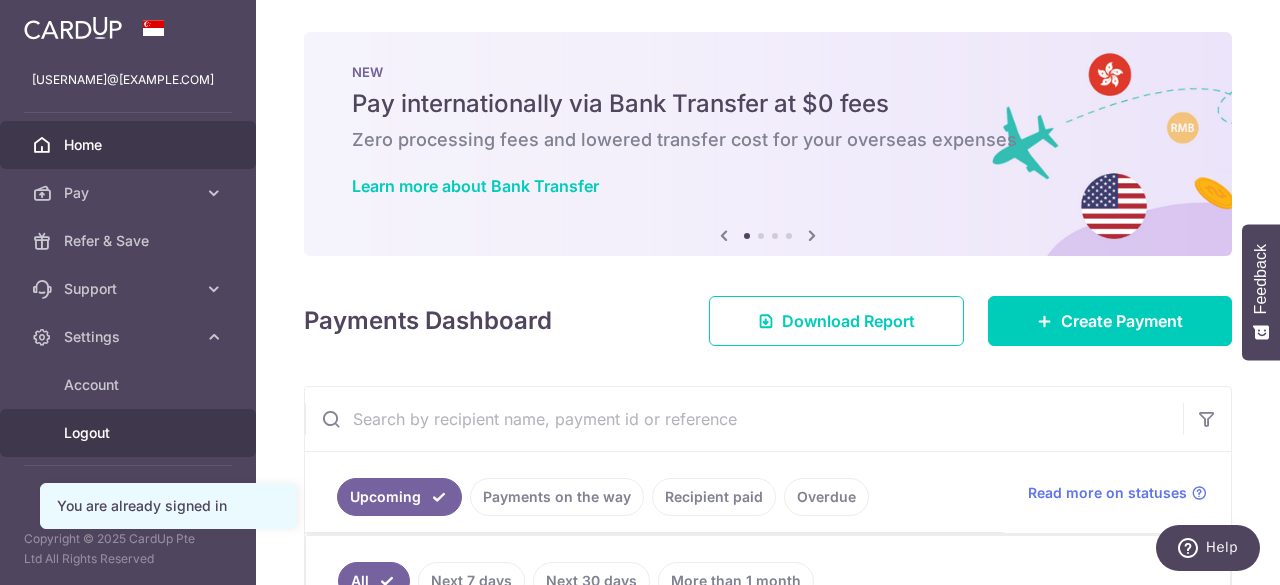 click on "Logout" at bounding box center [130, 433] 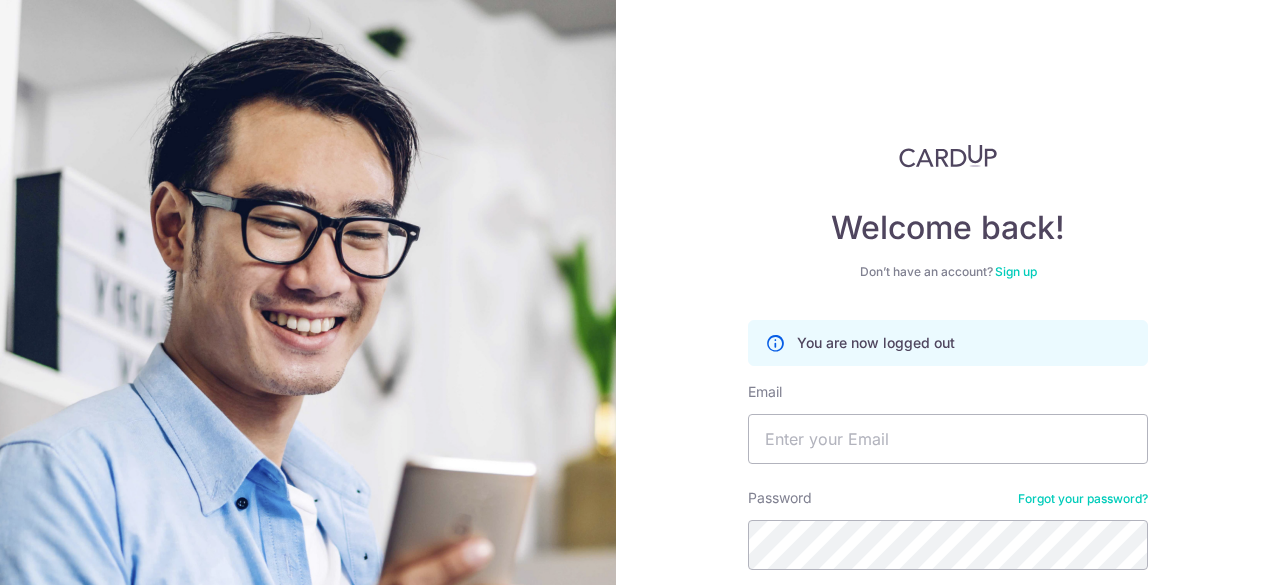 scroll, scrollTop: 0, scrollLeft: 0, axis: both 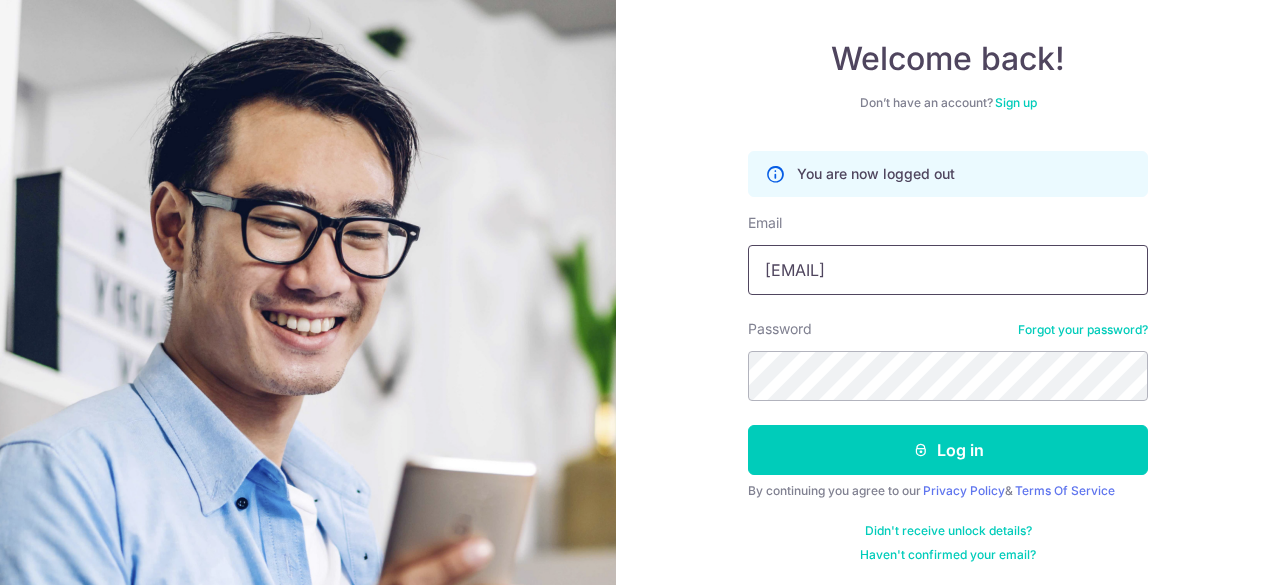 drag, startPoint x: 912, startPoint y: 270, endPoint x: 648, endPoint y: 273, distance: 264.01706 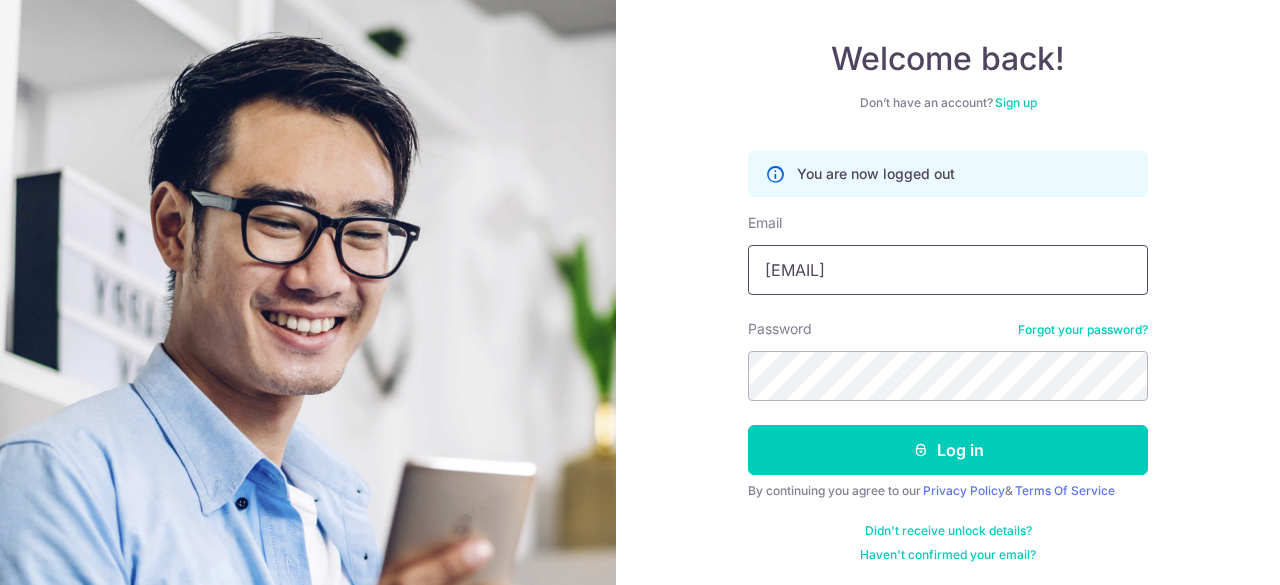 type on "[EMAIL]" 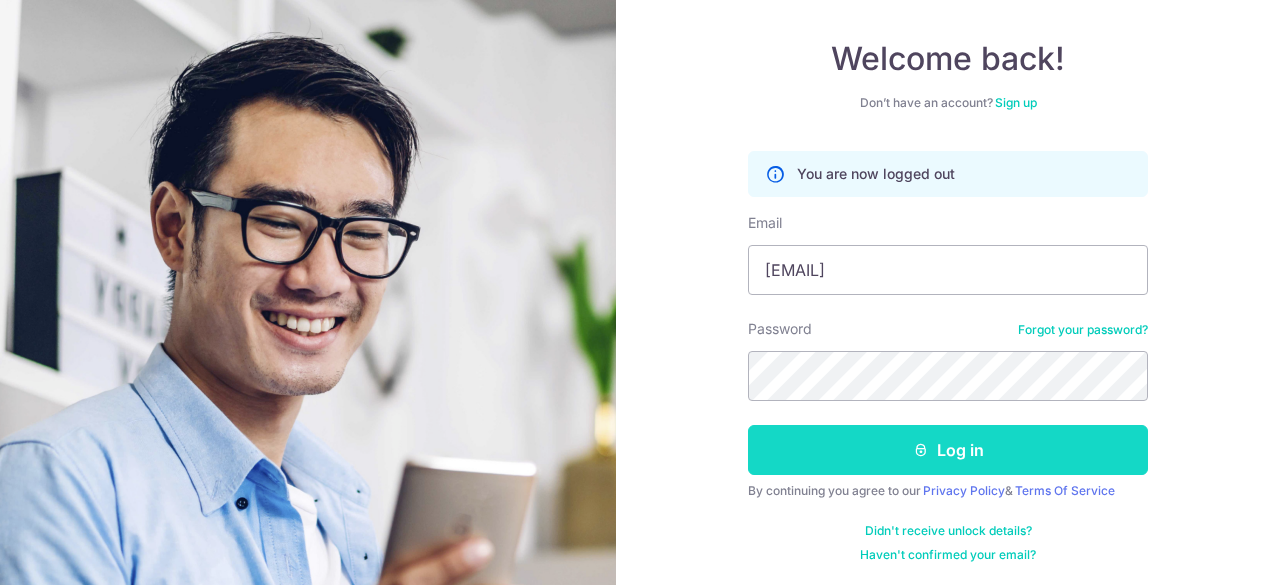 click on "Log in" at bounding box center (948, 450) 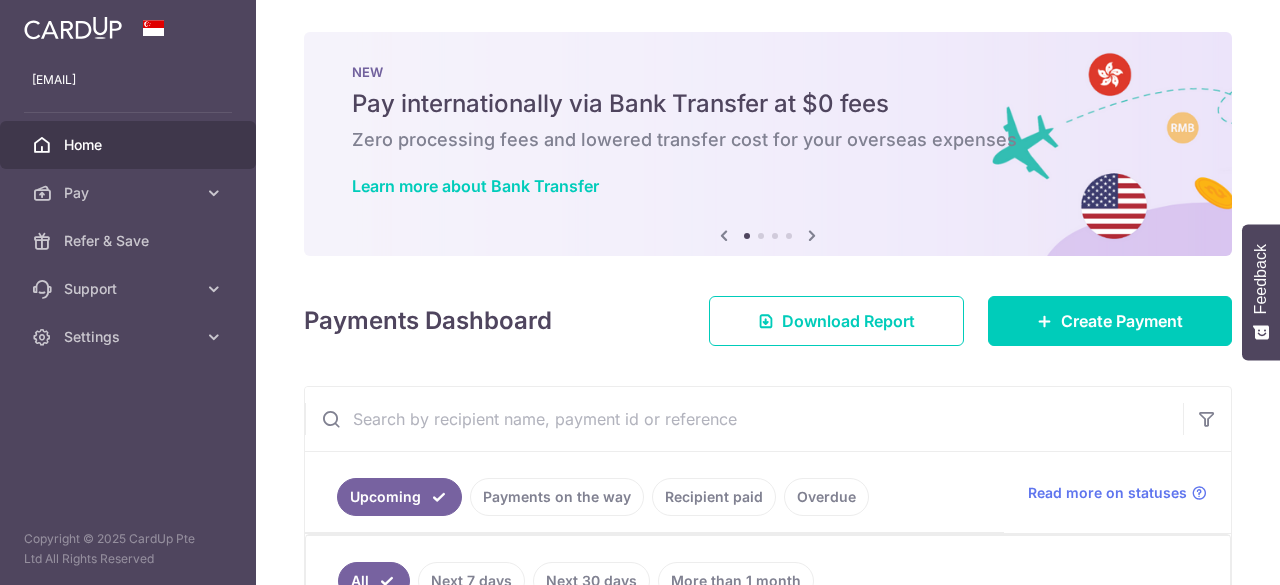 scroll, scrollTop: 0, scrollLeft: 0, axis: both 